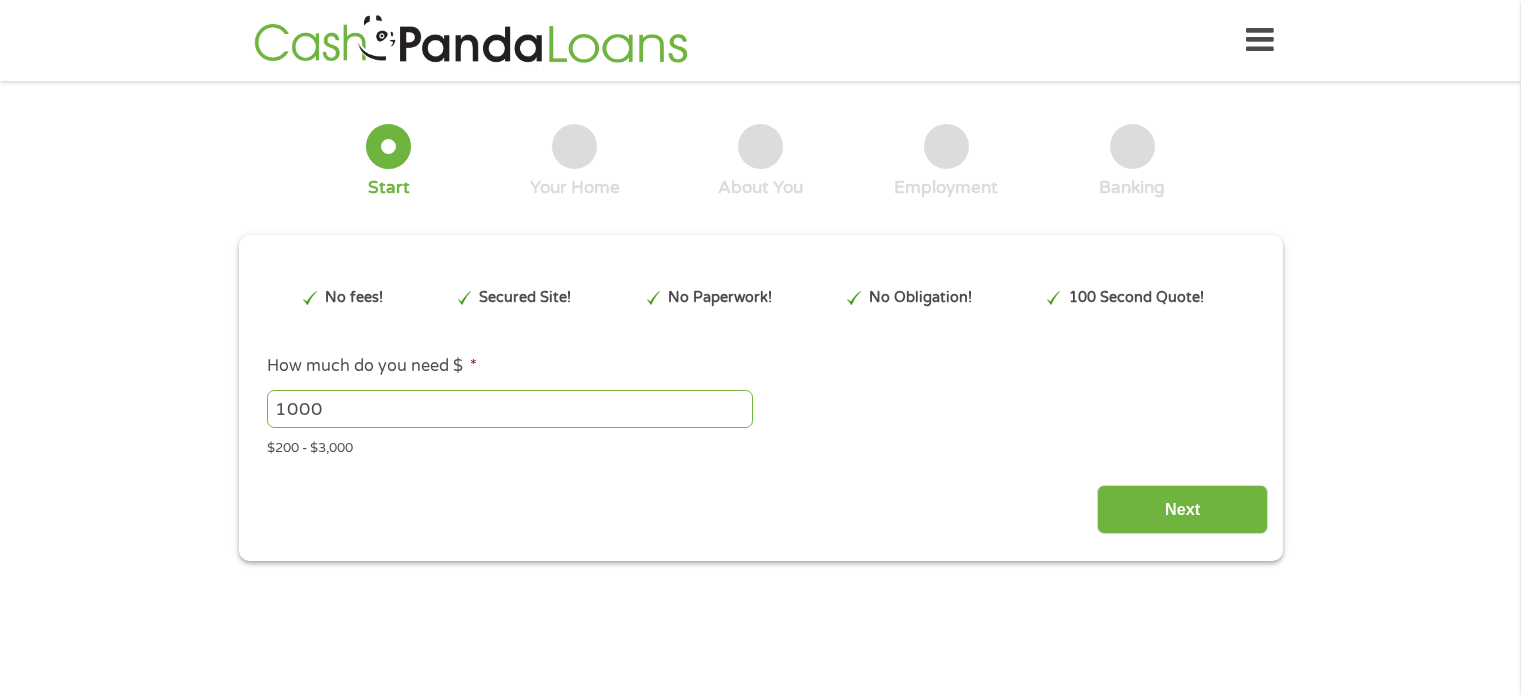 scroll, scrollTop: 0, scrollLeft: 0, axis: both 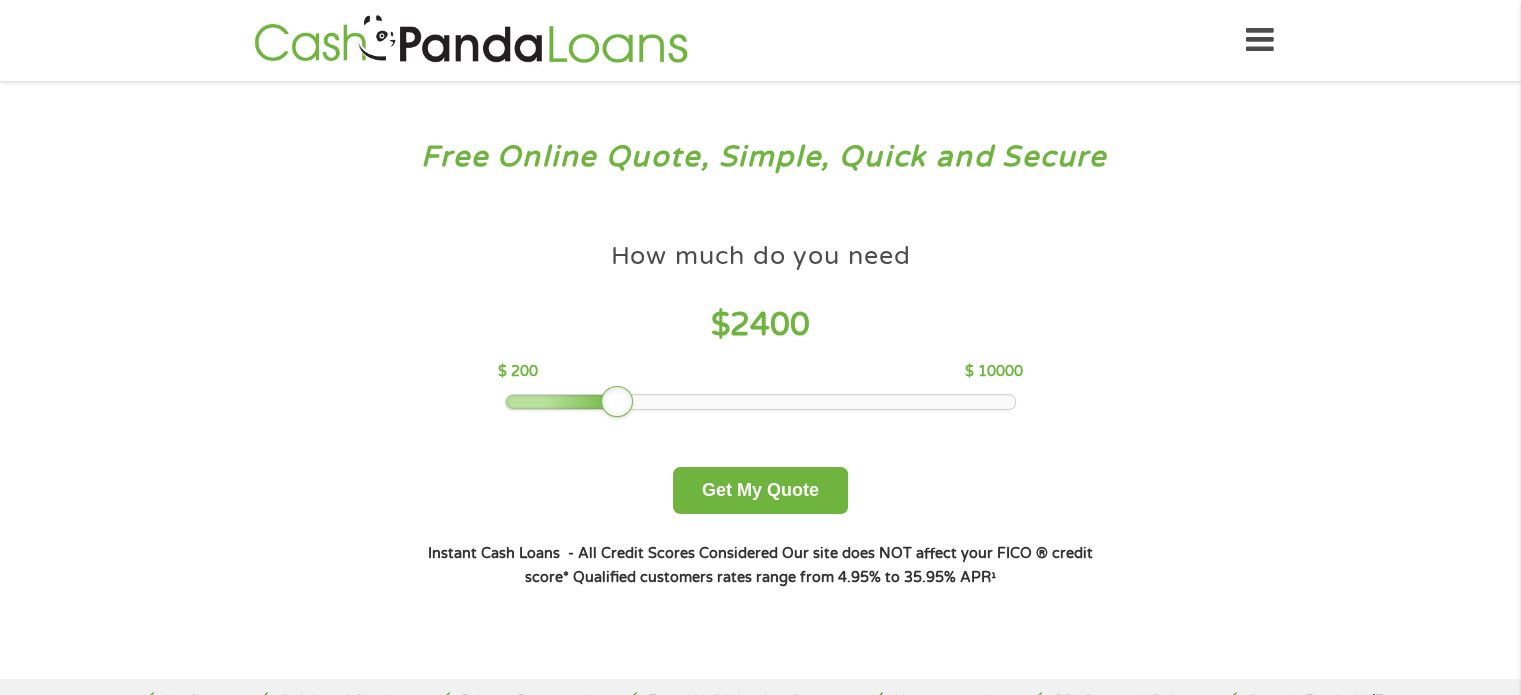 drag, startPoint x: 550, startPoint y: 399, endPoint x: 625, endPoint y: 398, distance: 75.00667 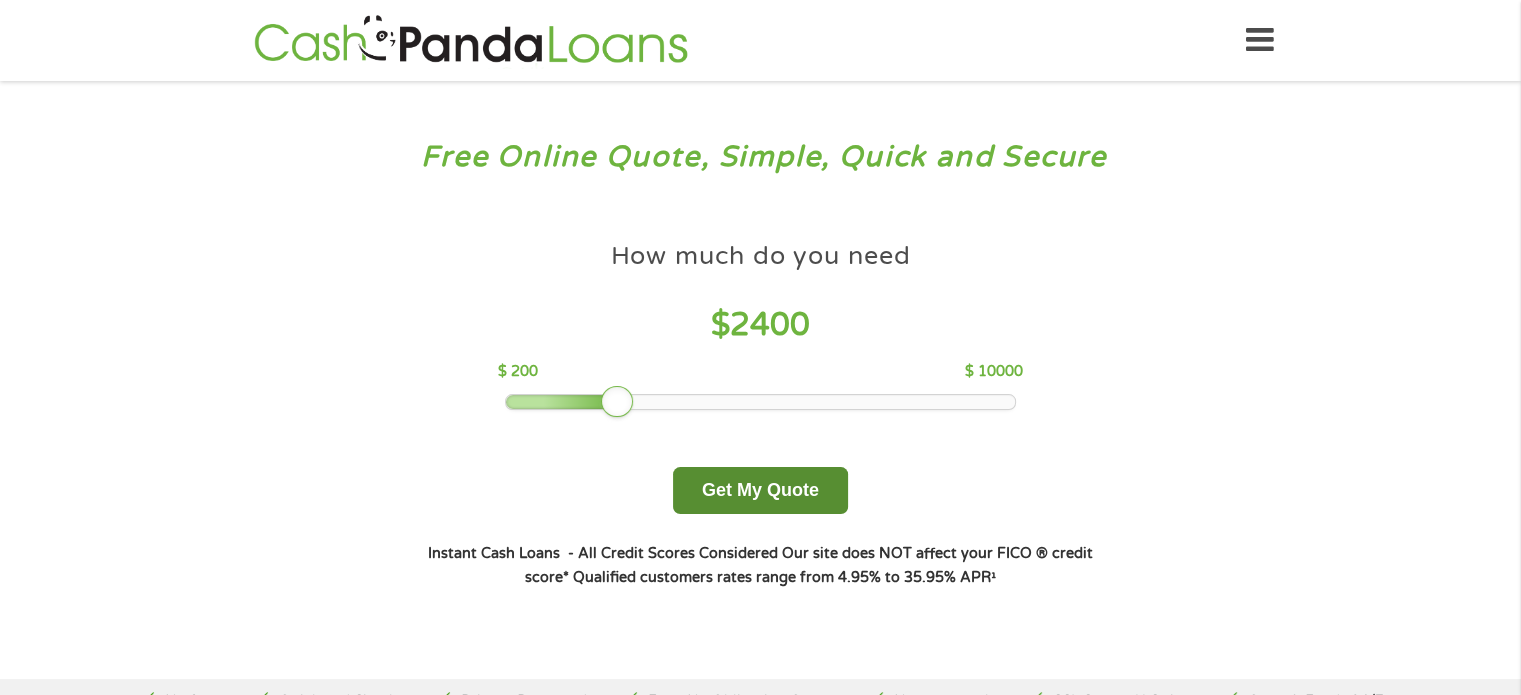 click on "Get My Quote" at bounding box center (760, 490) 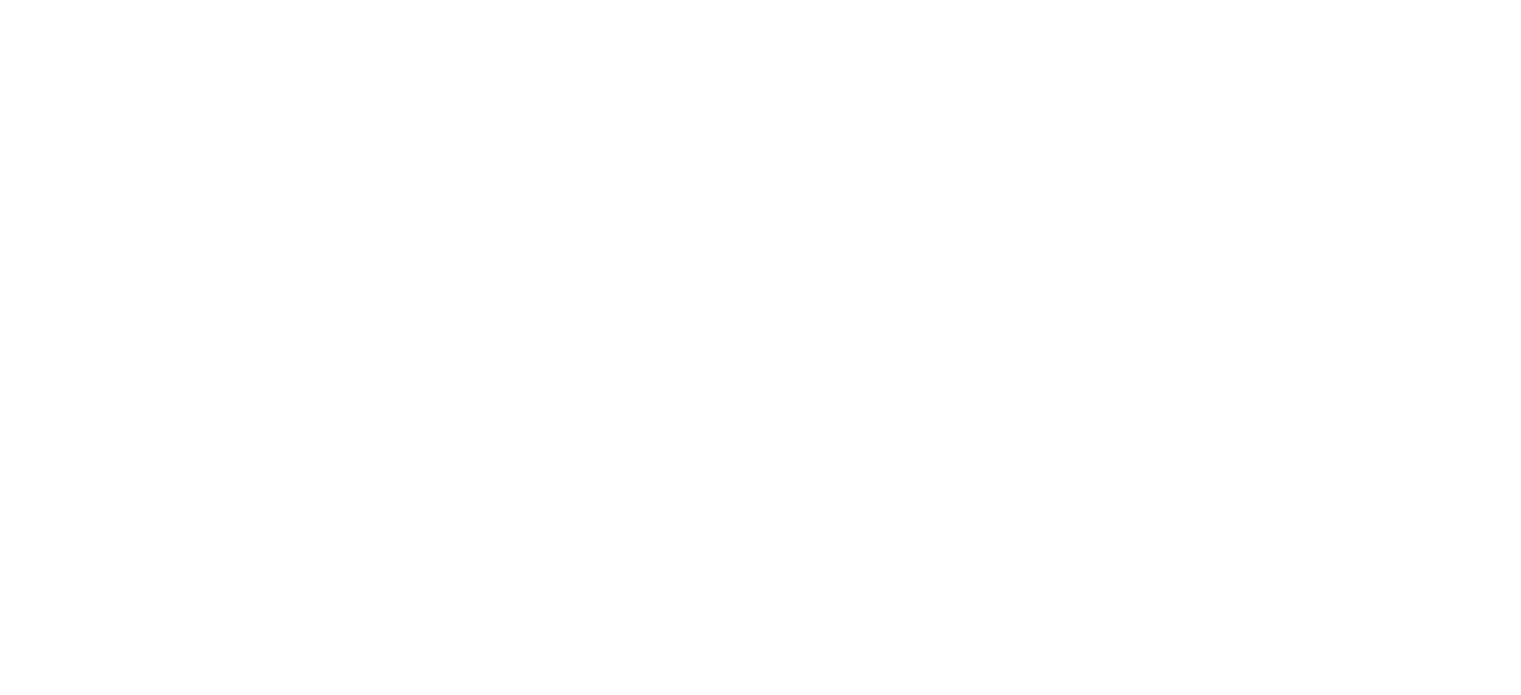 scroll, scrollTop: 0, scrollLeft: 0, axis: both 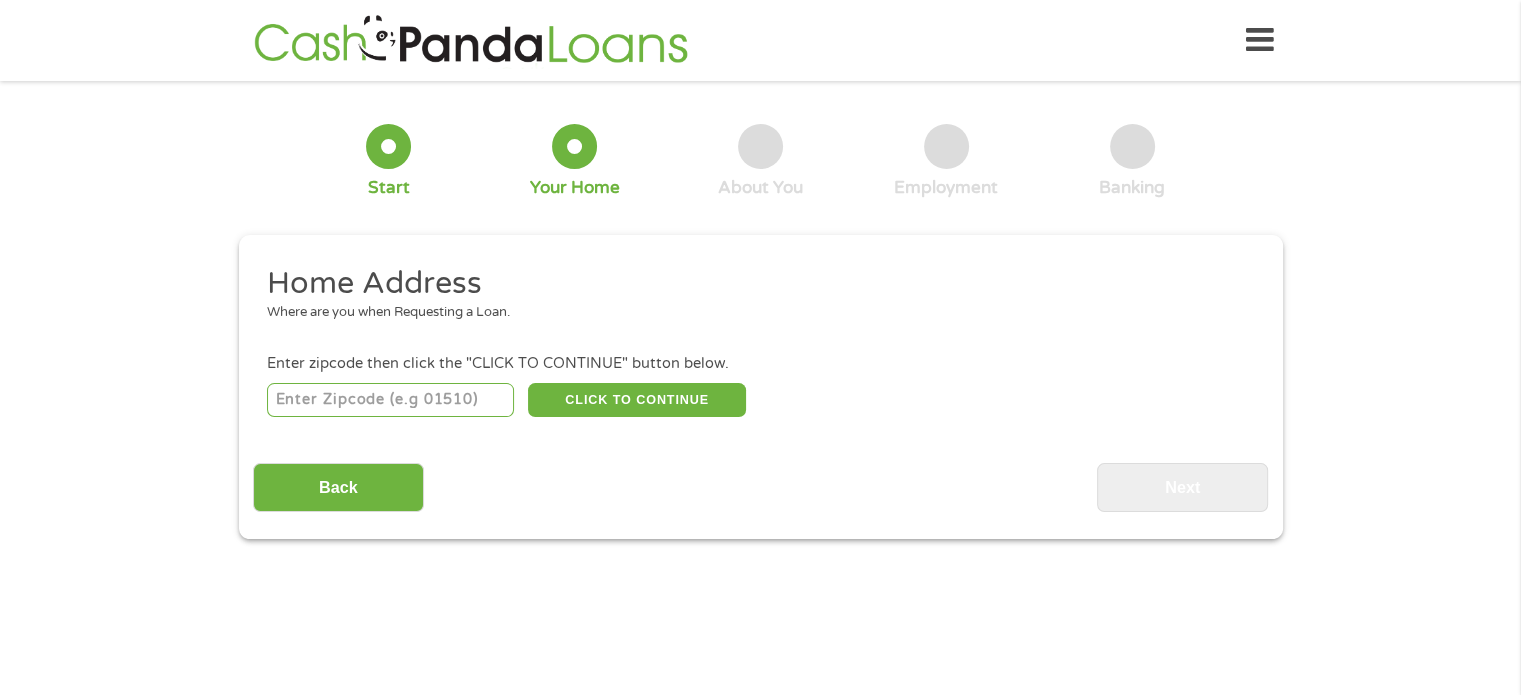 click at bounding box center [390, 400] 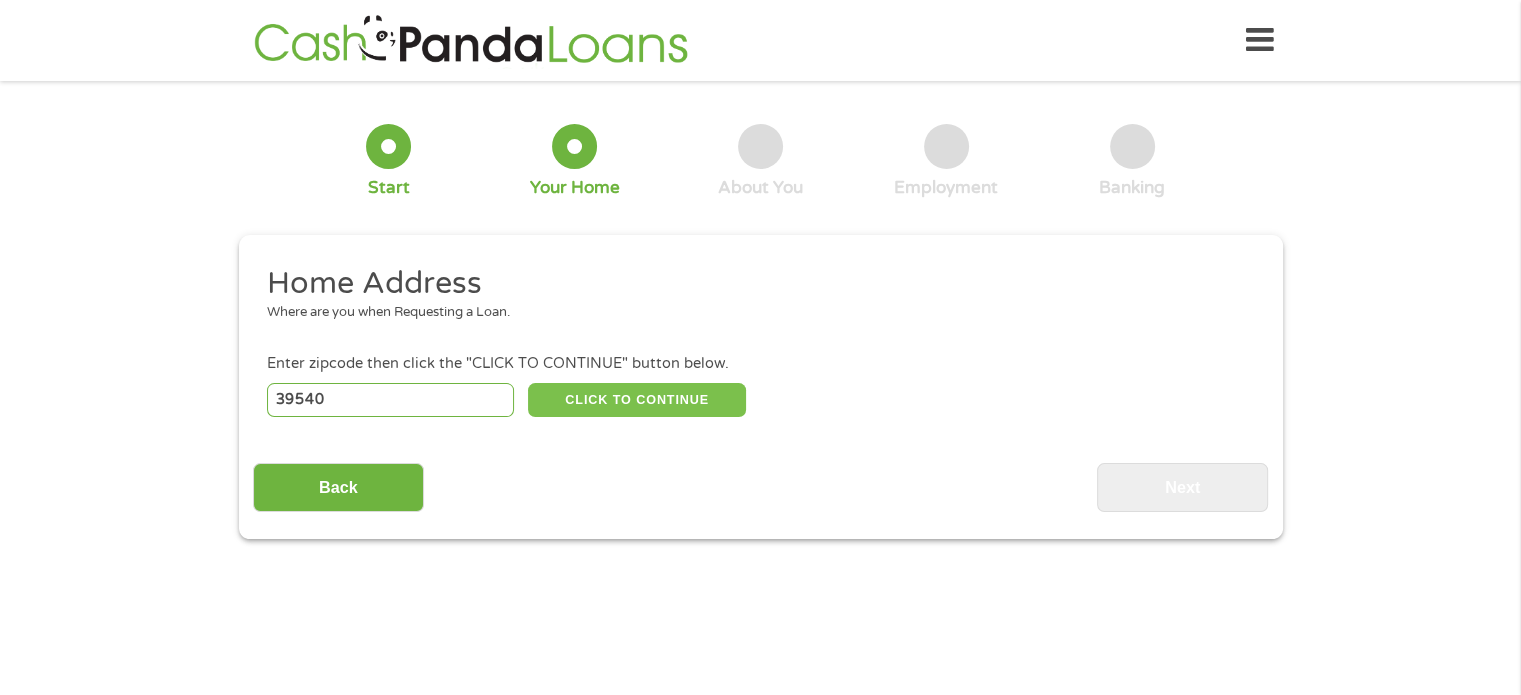 type on "39540" 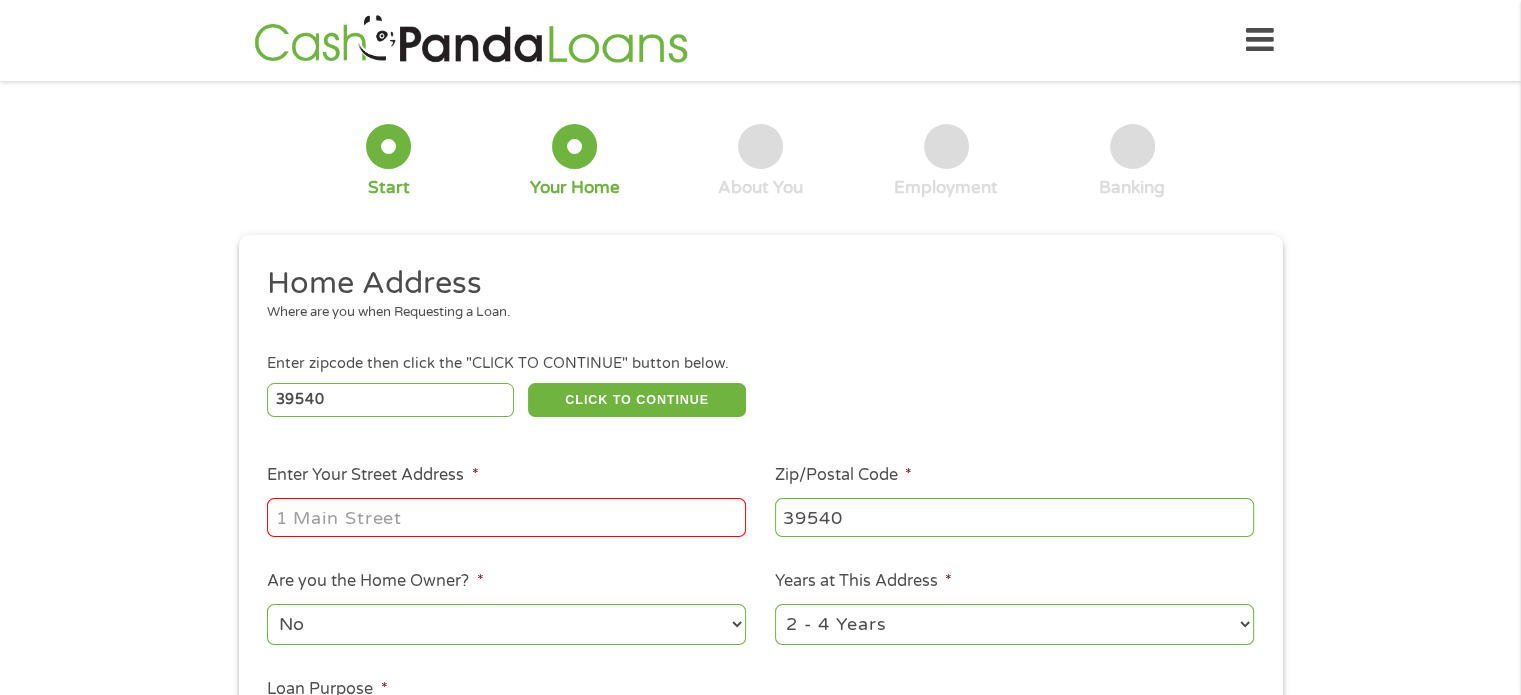 click on "Enter Your Street Address *" at bounding box center (506, 517) 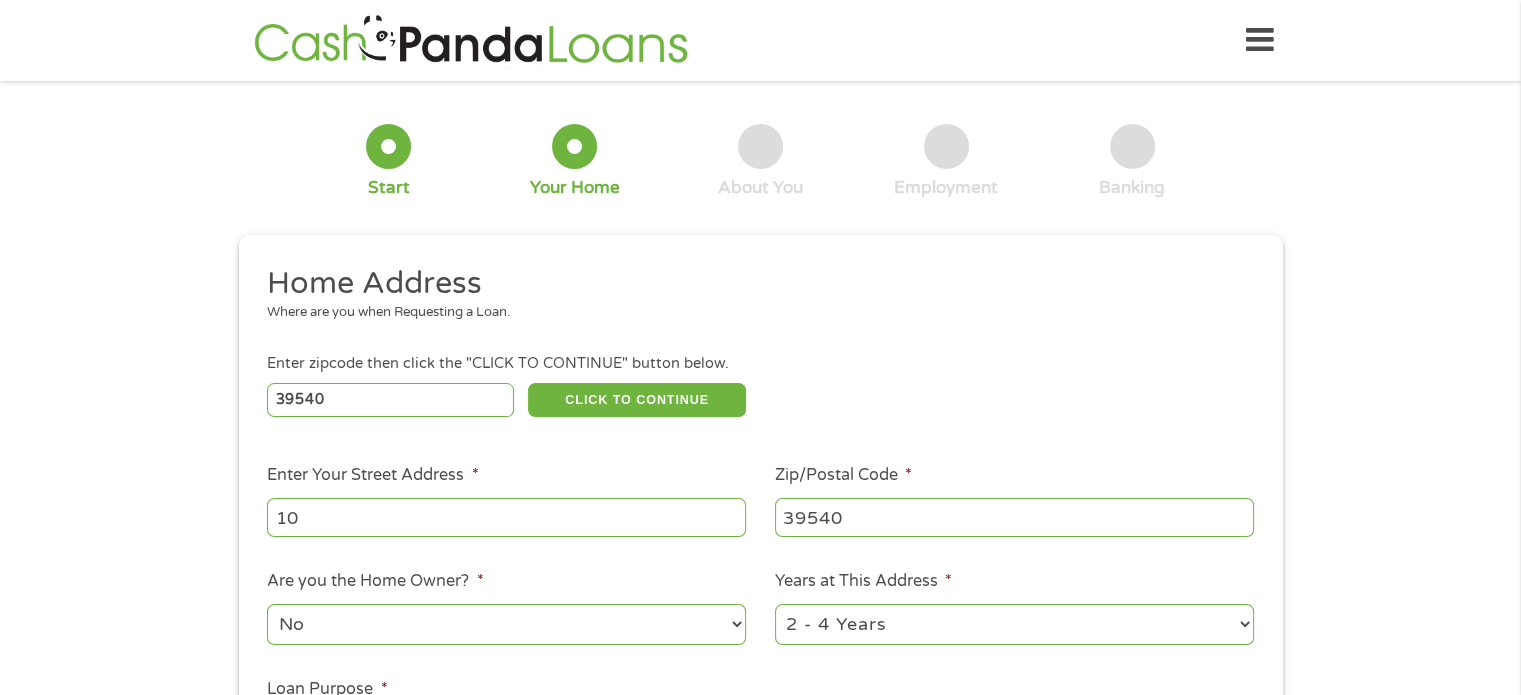 type on "1" 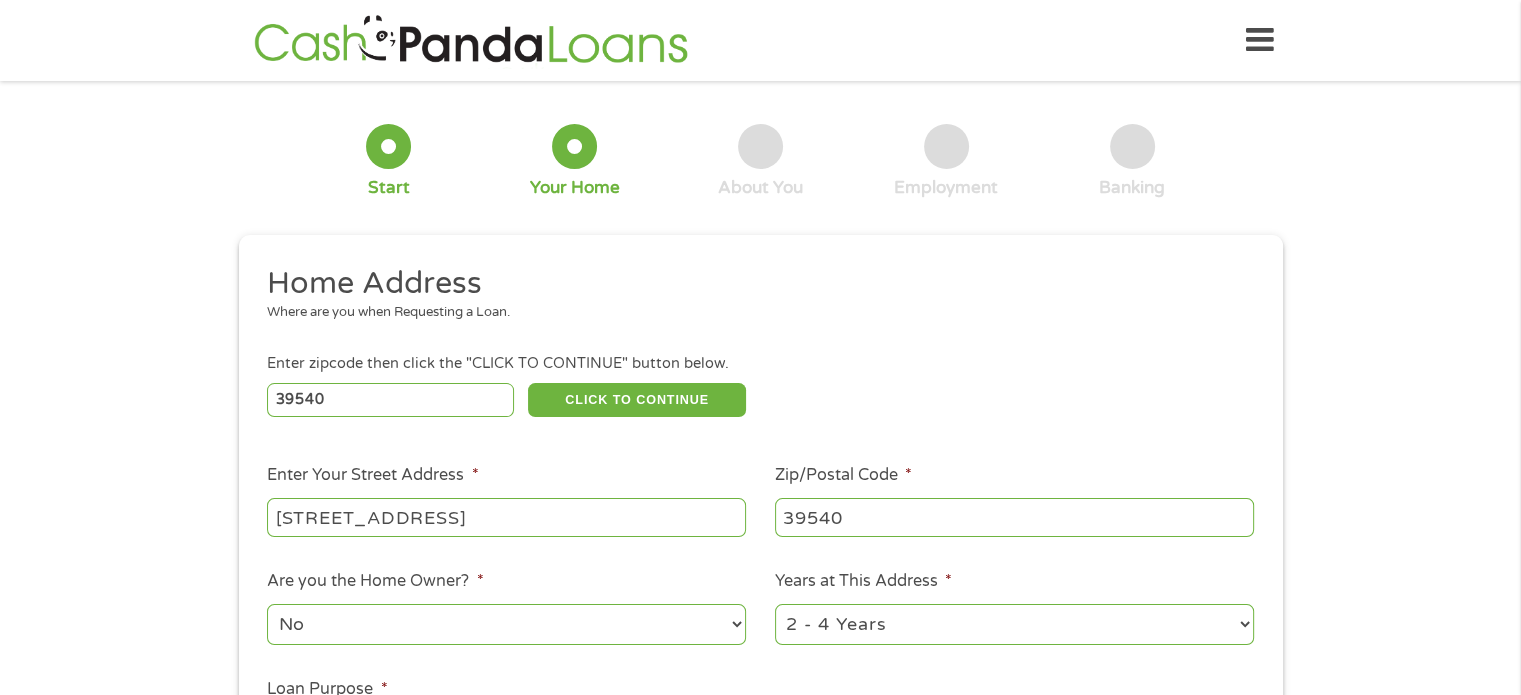 type on "1540 old highway 35 N" 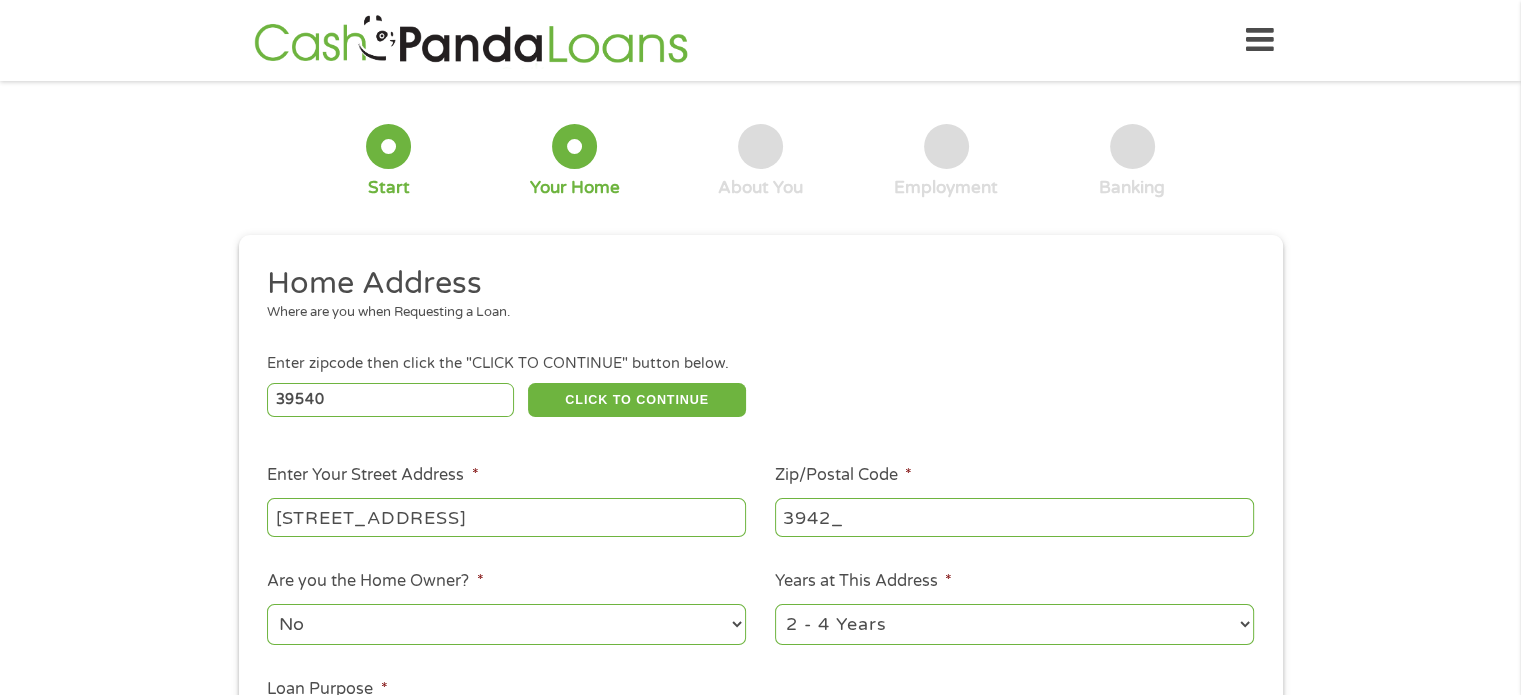 type on "39429" 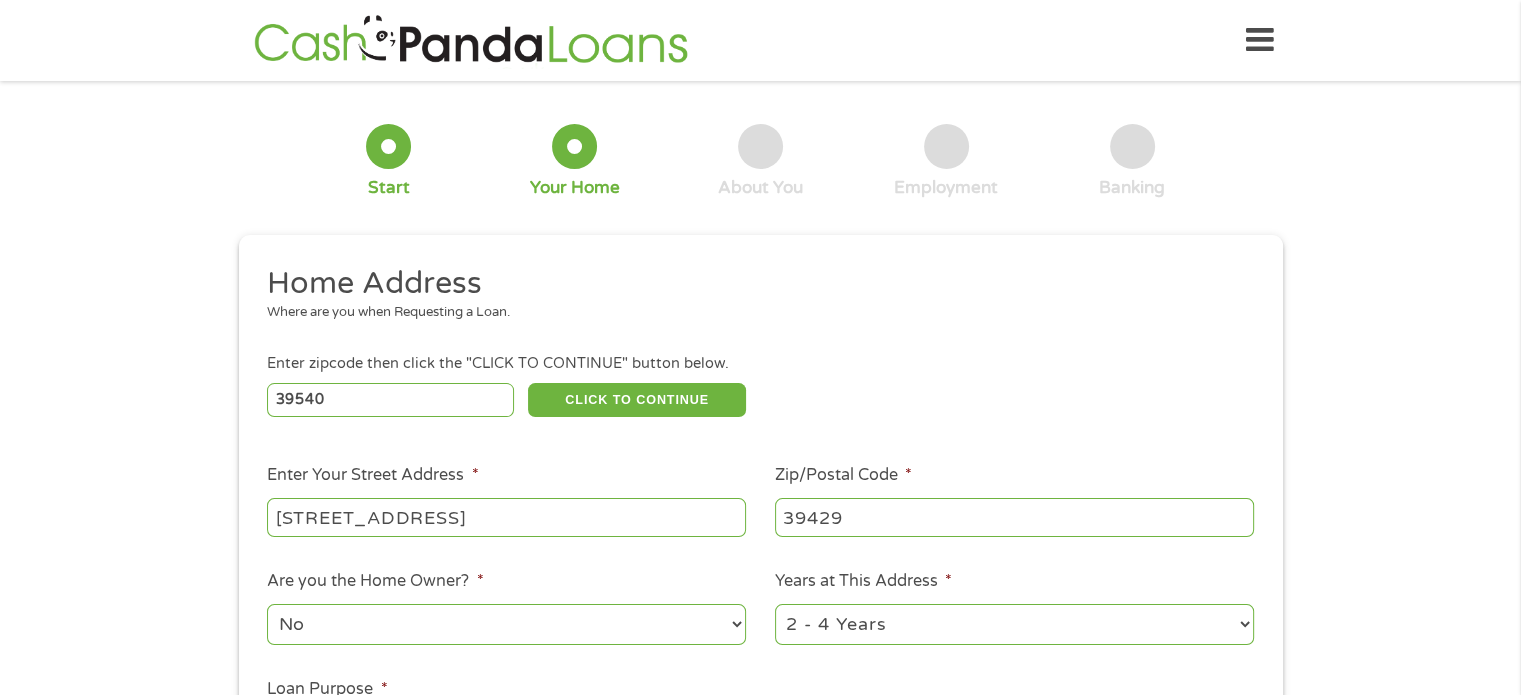 click on "1 Year or less 1 - 2 Years 2 - 4 Years Over 4 Years" at bounding box center [1014, 625] 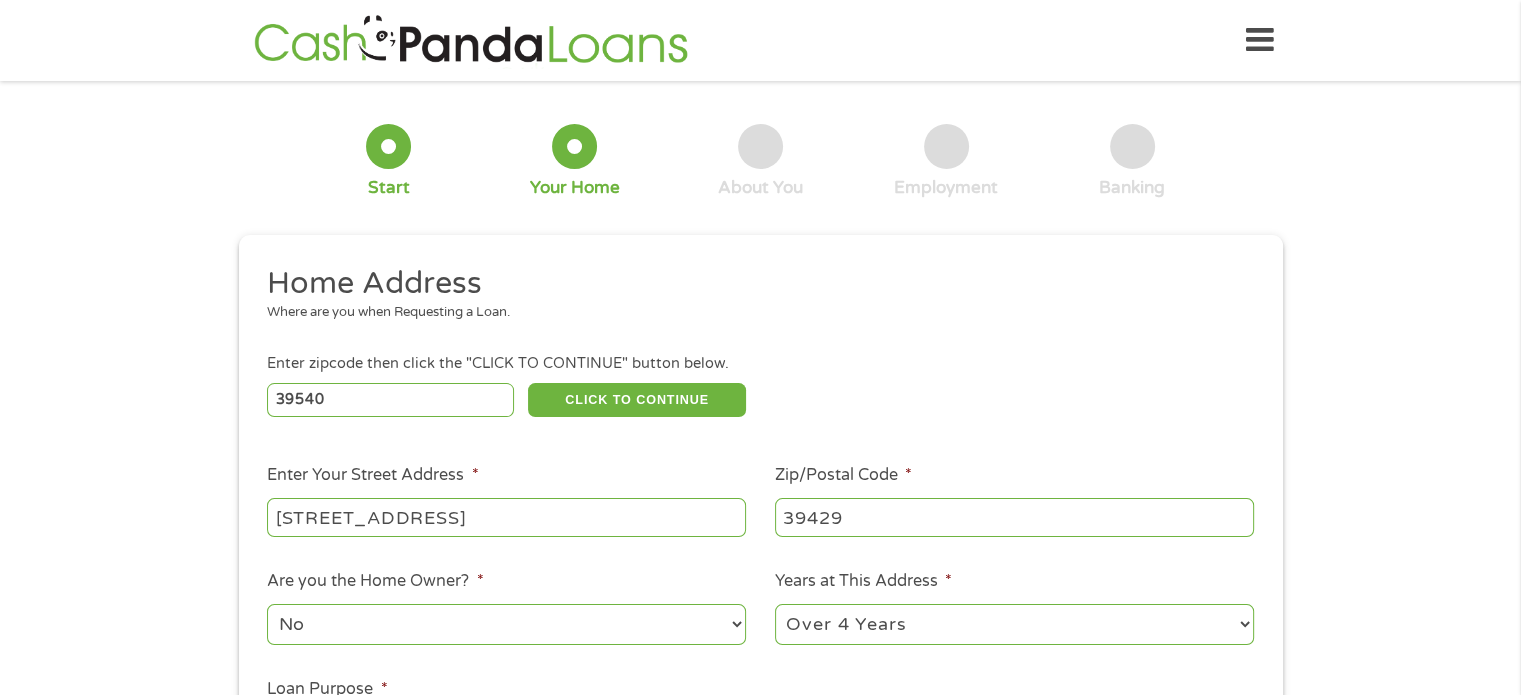 click on "1 Year or less 1 - 2 Years 2 - 4 Years Over 4 Years" at bounding box center (1014, 624) 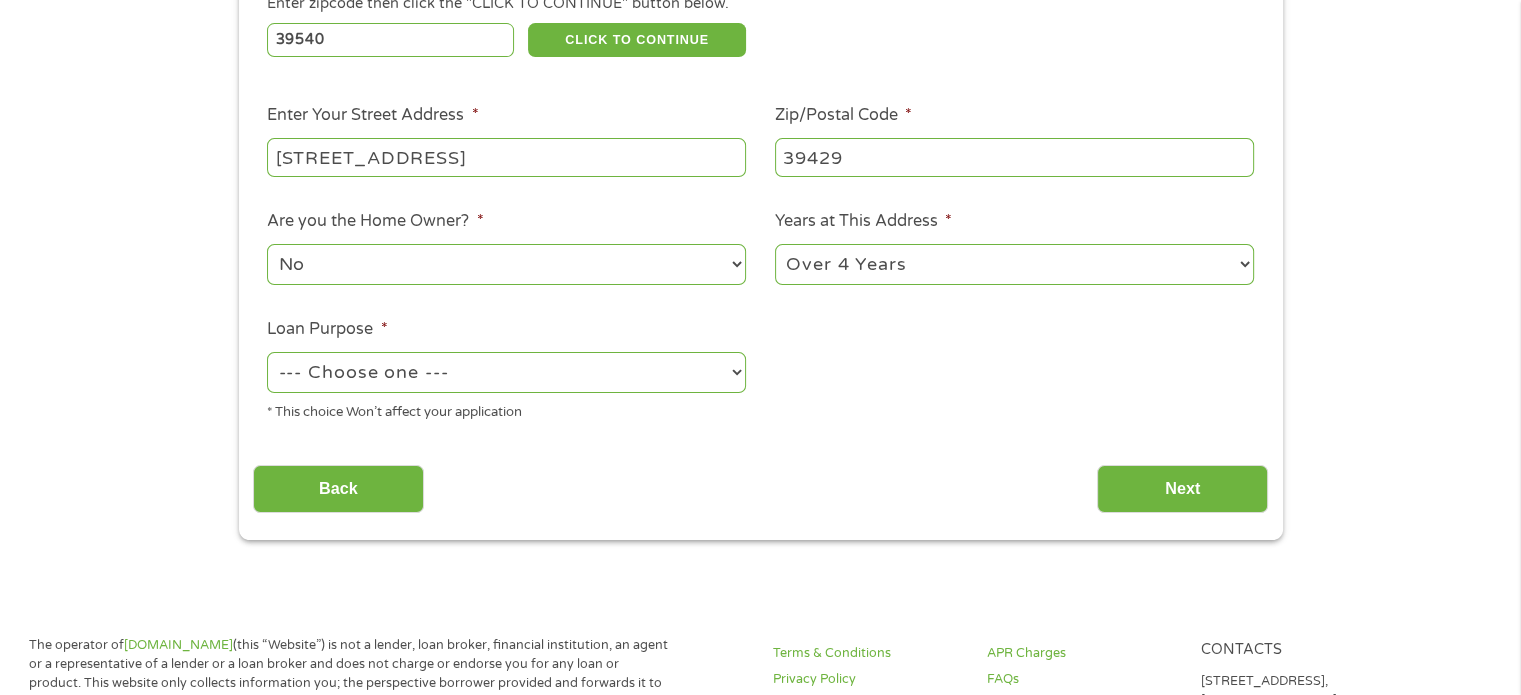 scroll, scrollTop: 400, scrollLeft: 0, axis: vertical 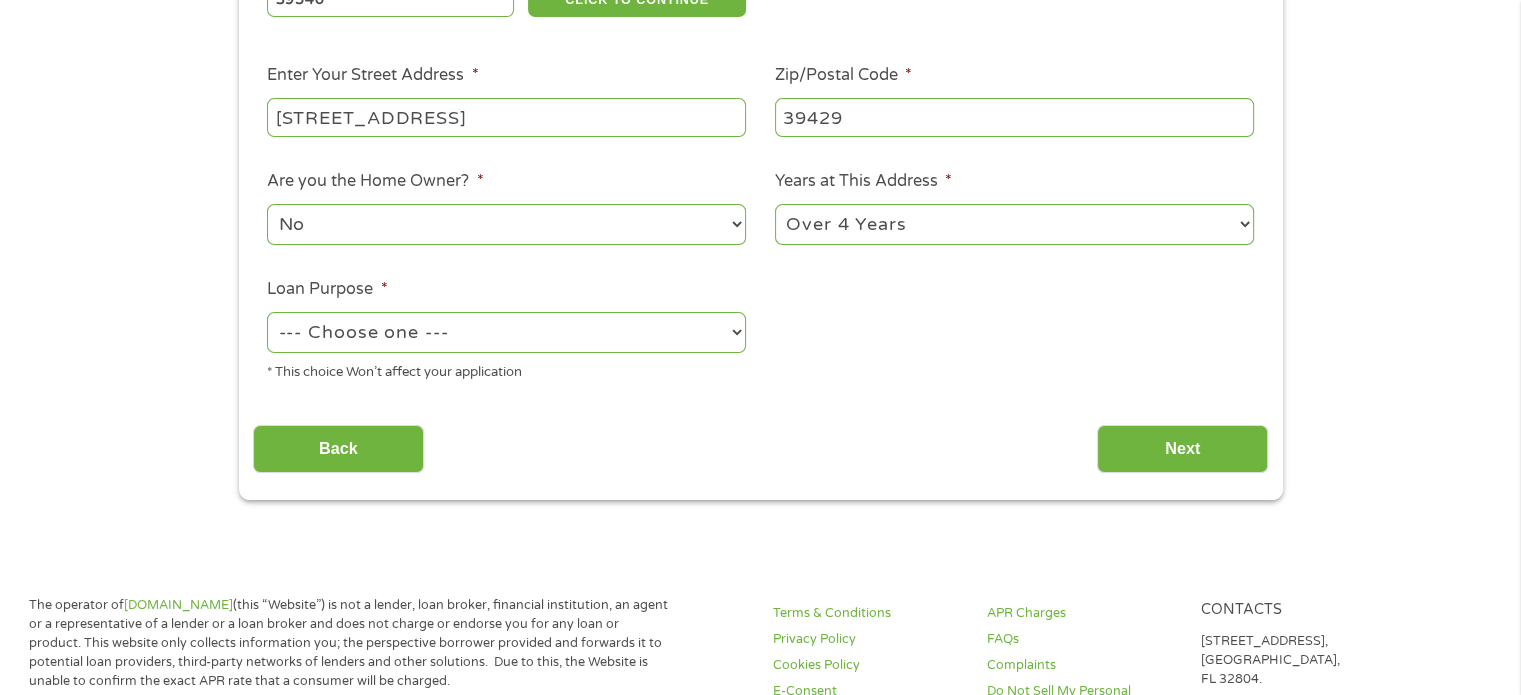 click on "--- Choose one --- Pay Bills Debt Consolidation Home Improvement Major Purchase Car Loan Short Term Cash Medical Expenses Other" at bounding box center [506, 332] 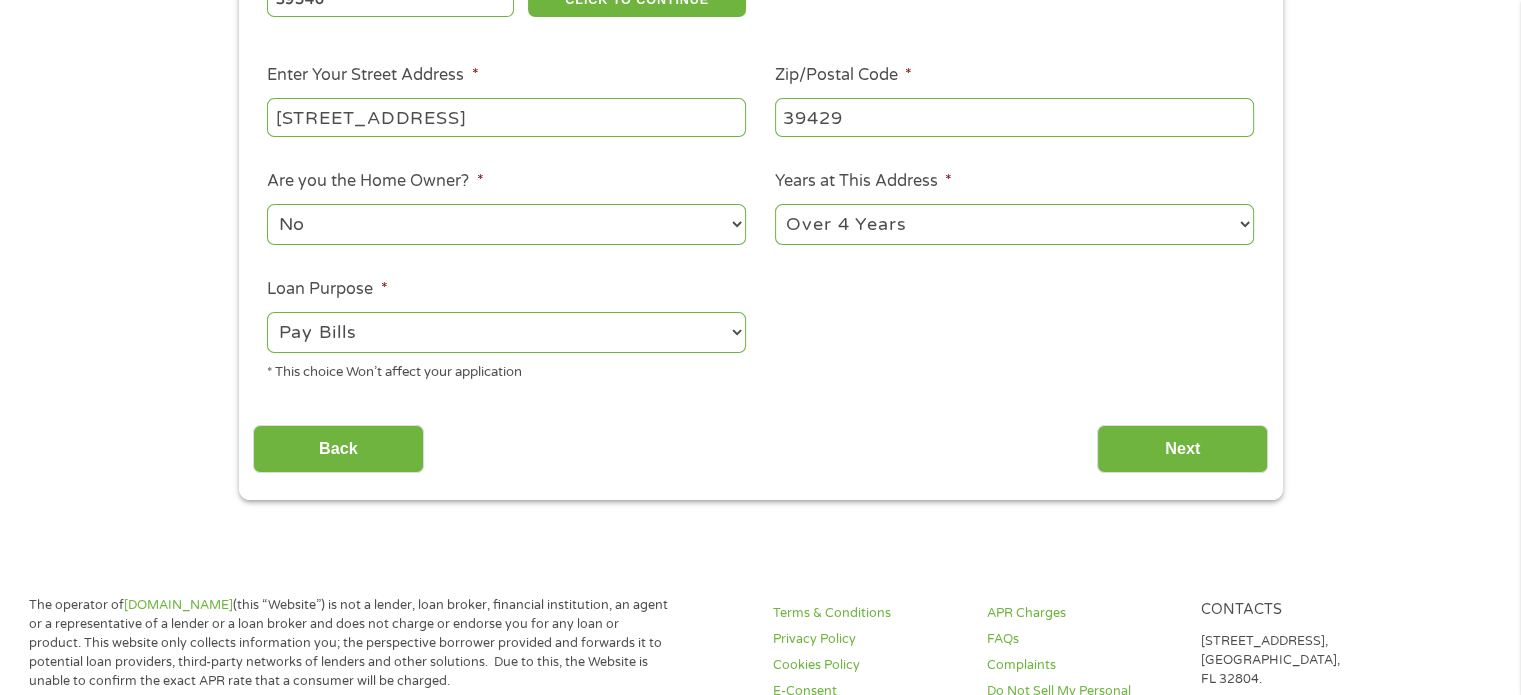 click on "--- Choose one --- Pay Bills Debt Consolidation Home Improvement Major Purchase Car Loan Short Term Cash Medical Expenses Other" at bounding box center (506, 332) 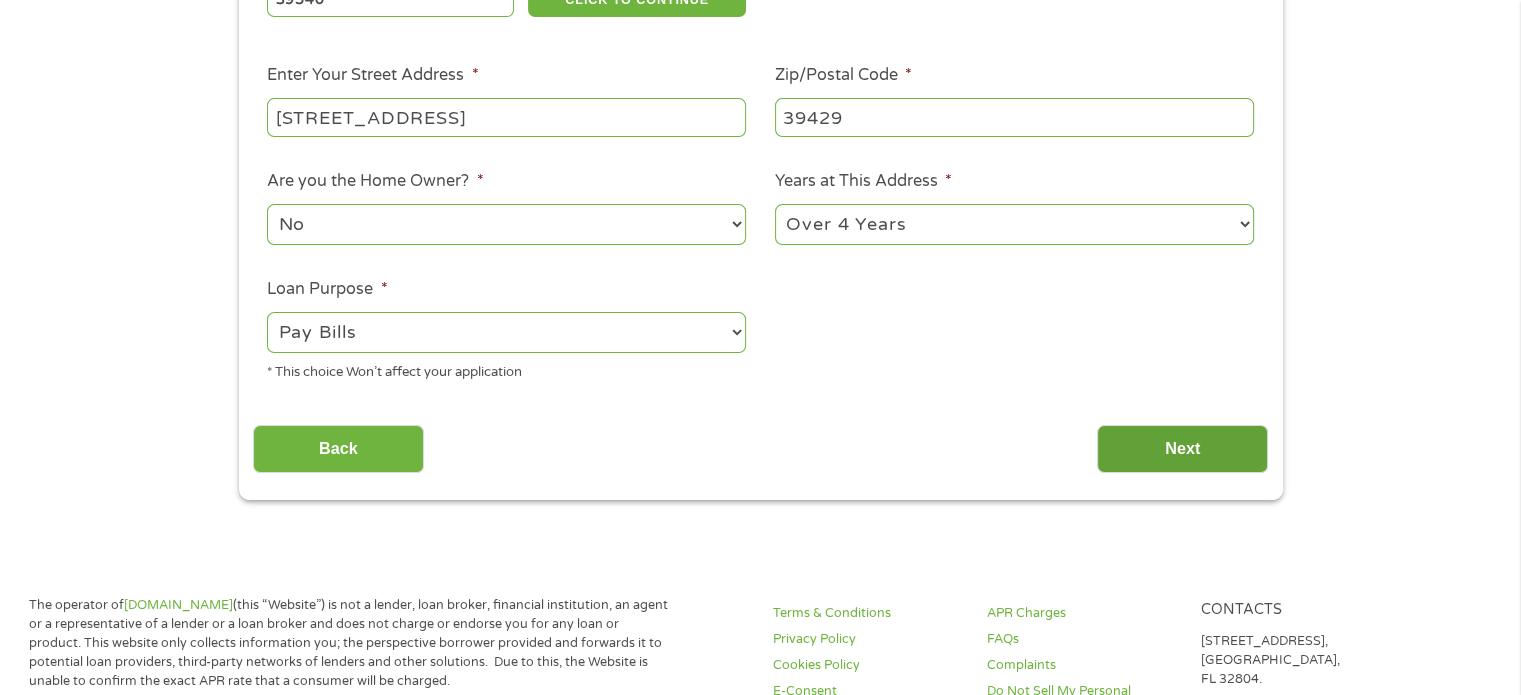 click on "Next" at bounding box center (1182, 449) 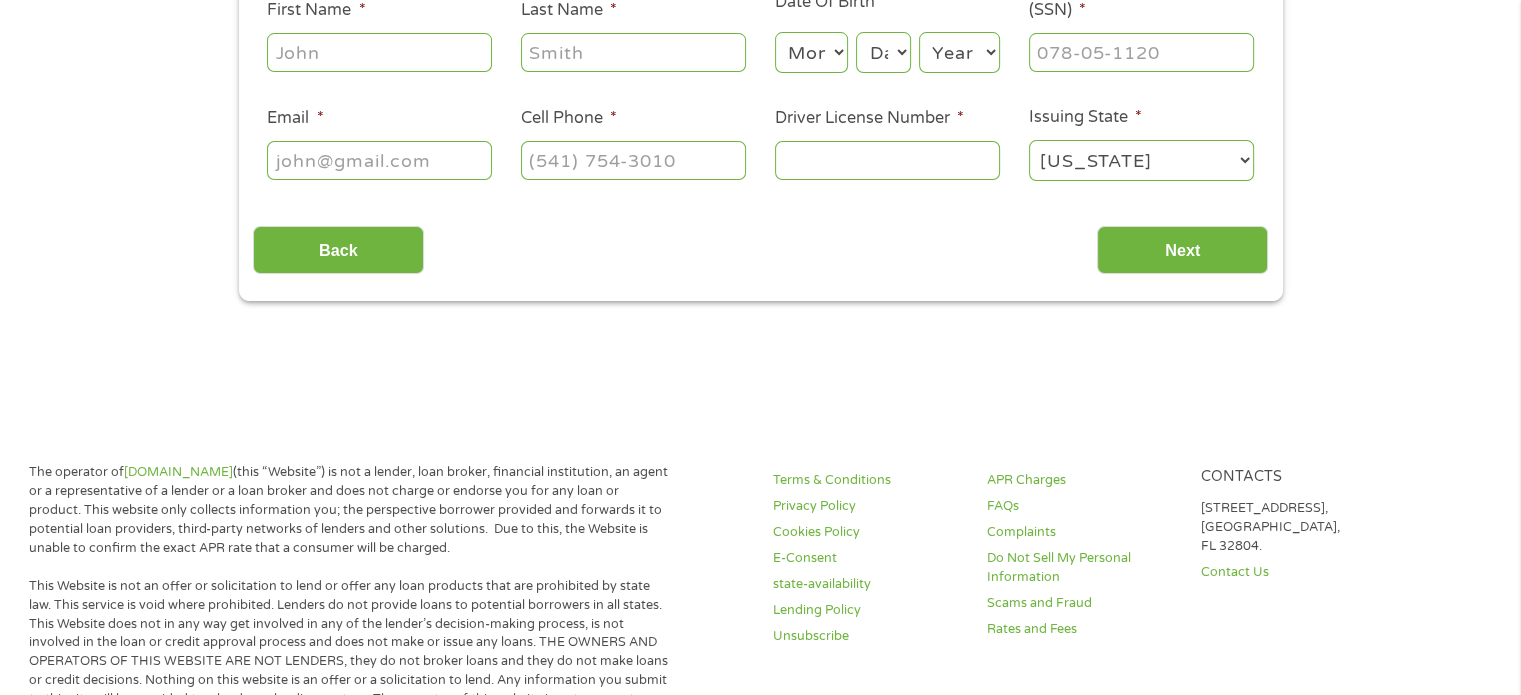 scroll, scrollTop: 8, scrollLeft: 8, axis: both 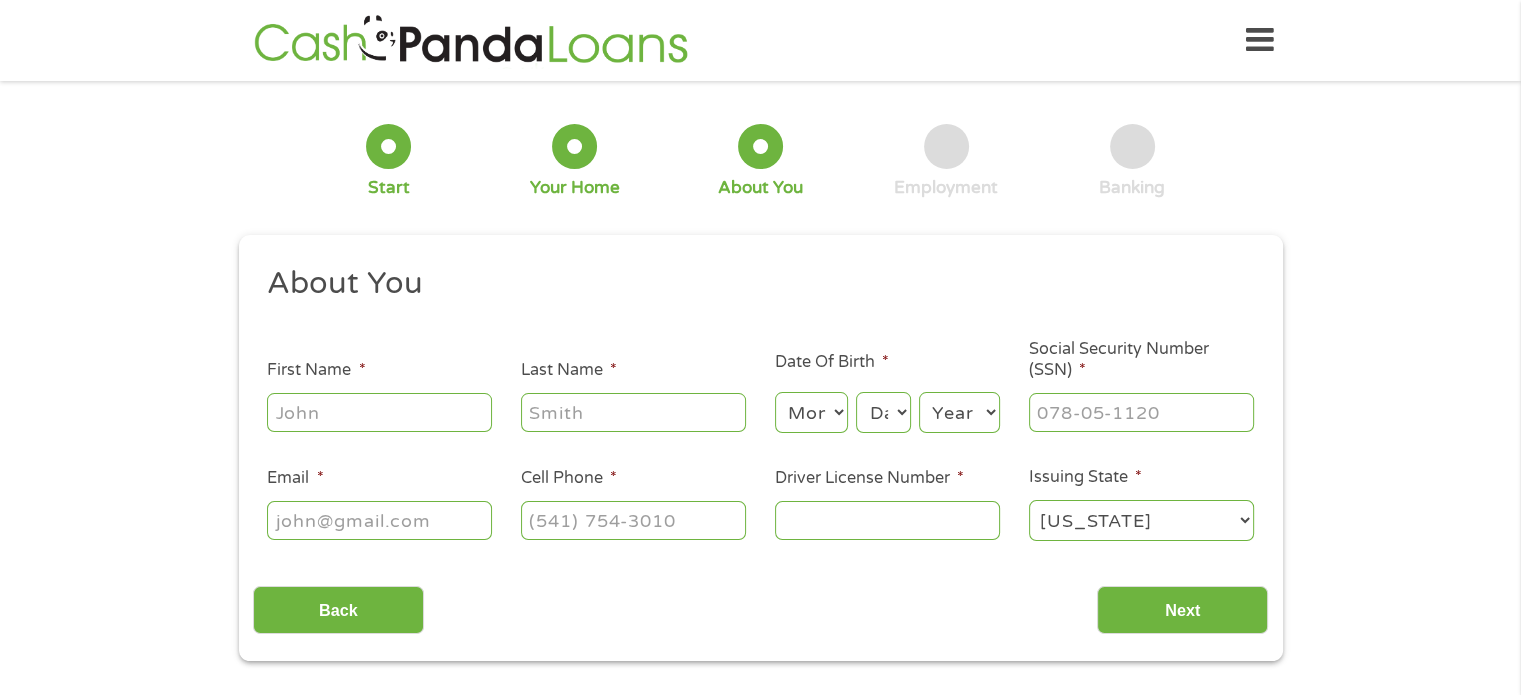 click on "First Name *" at bounding box center (379, 412) 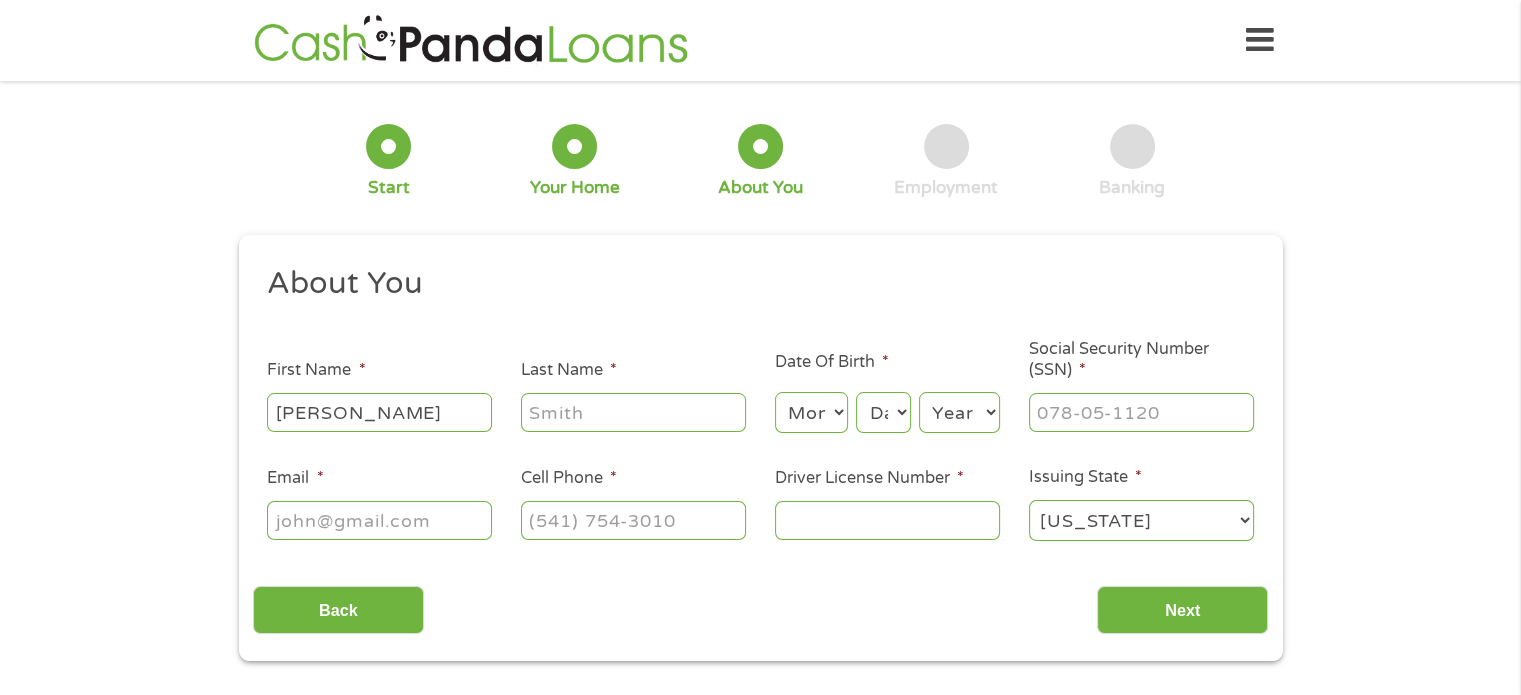 type on "fredricka" 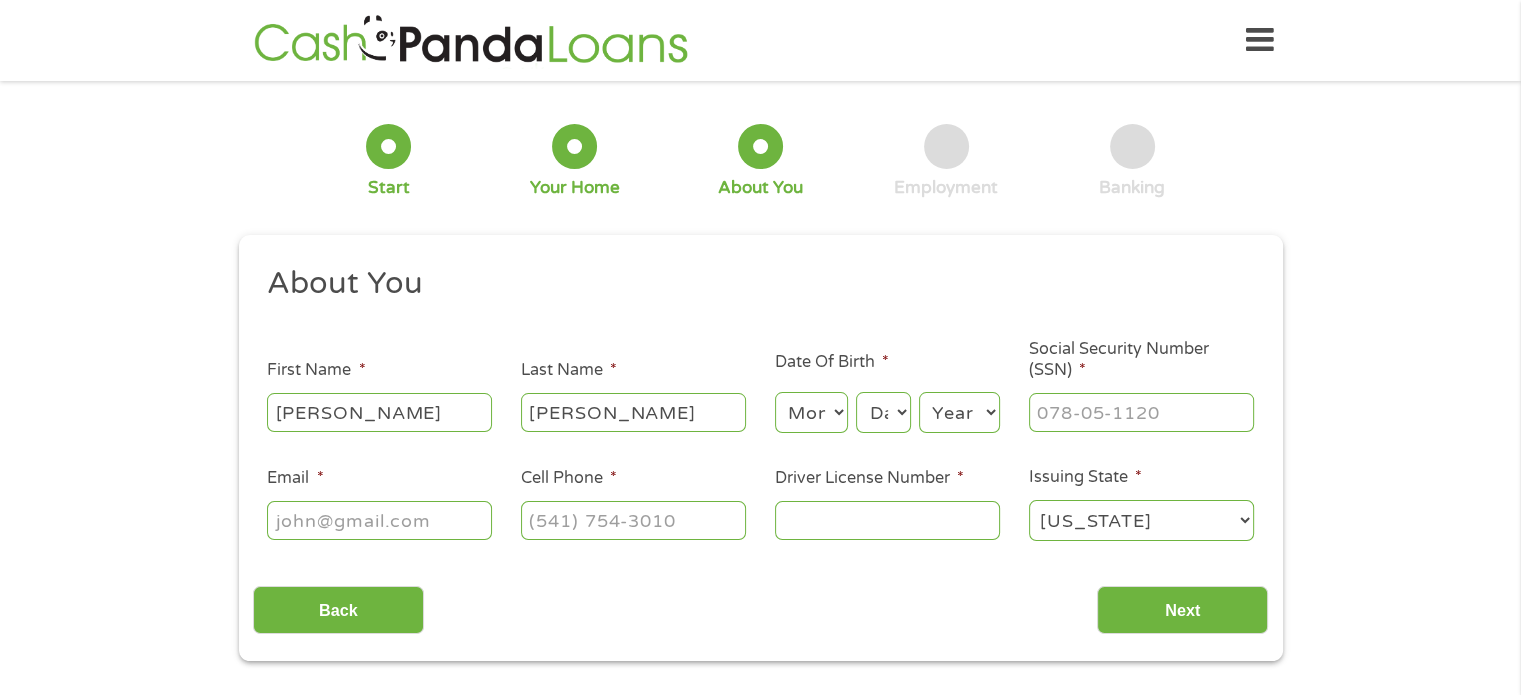 type on "burrell" 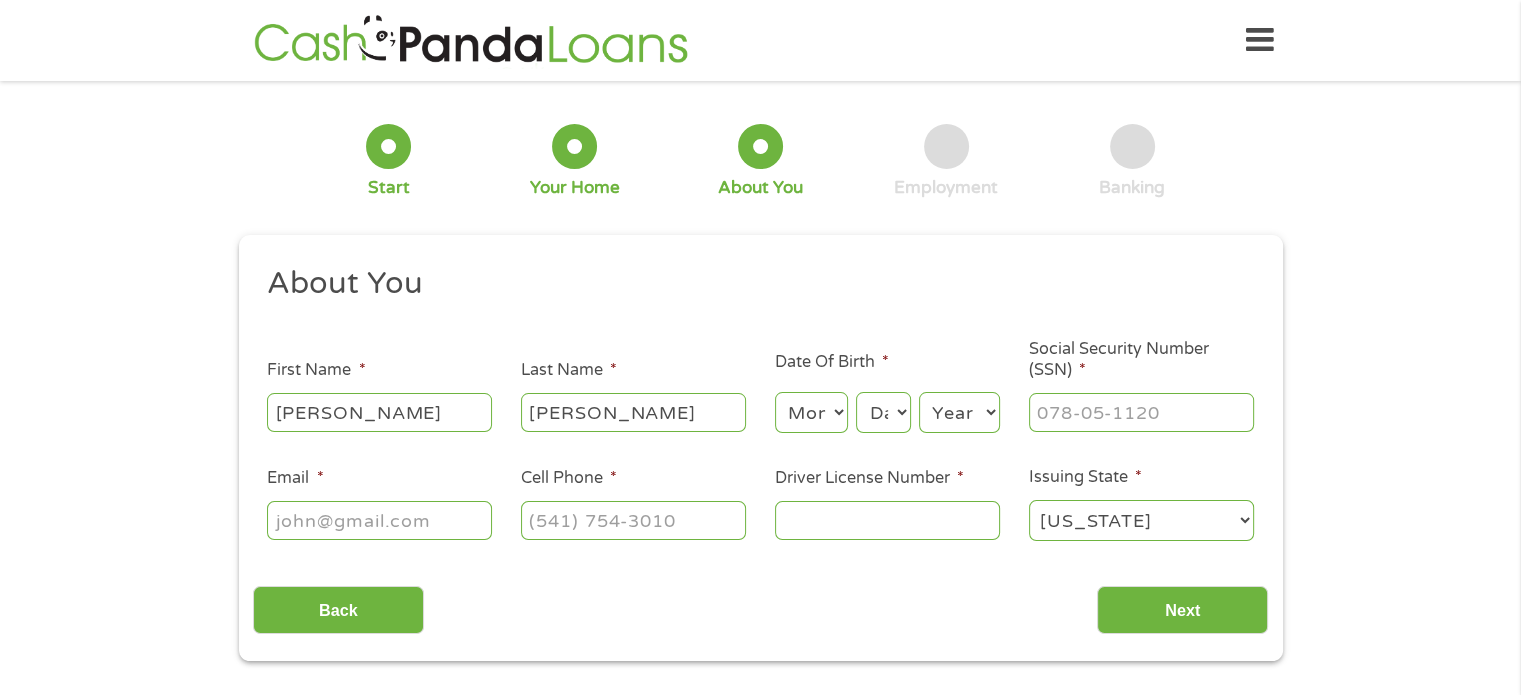 select on "8" 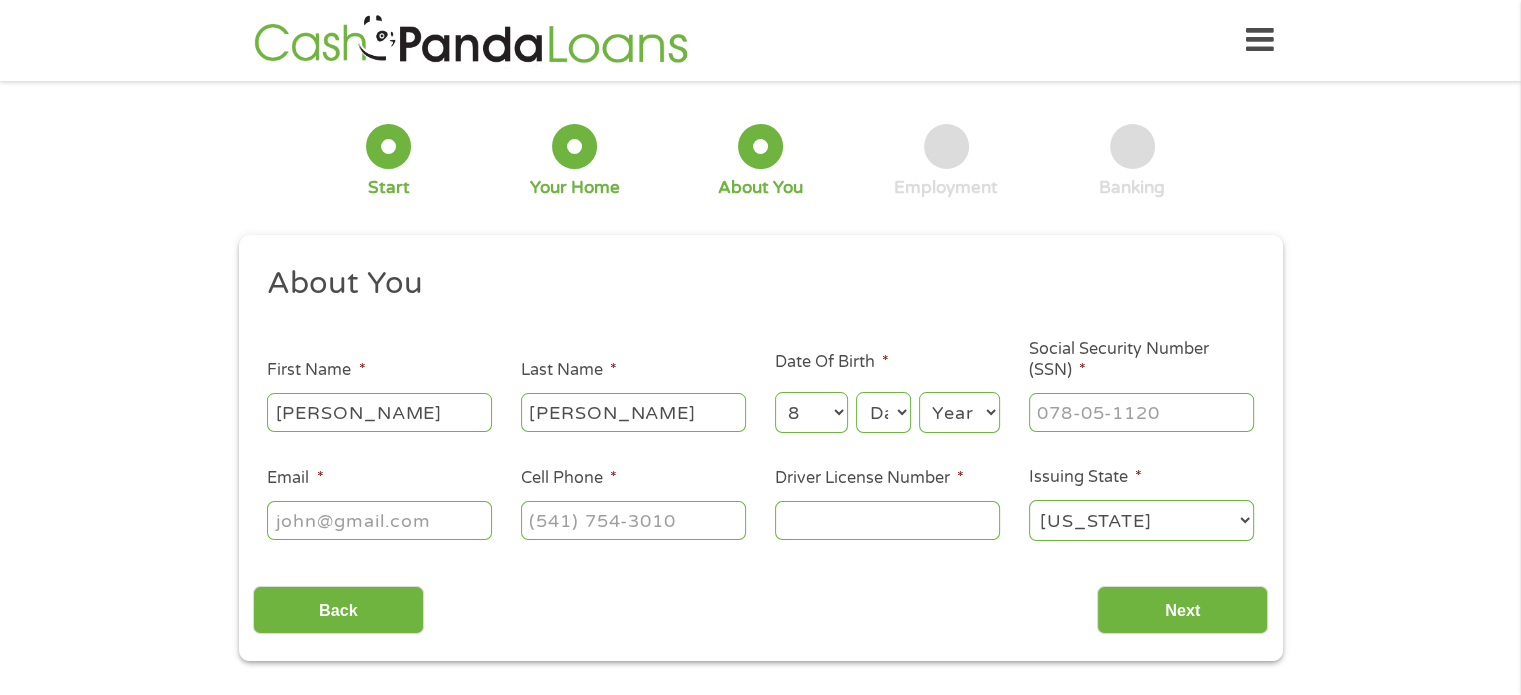 click on "Month 1 2 3 4 5 6 7 8 9 10 11 12" at bounding box center (811, 412) 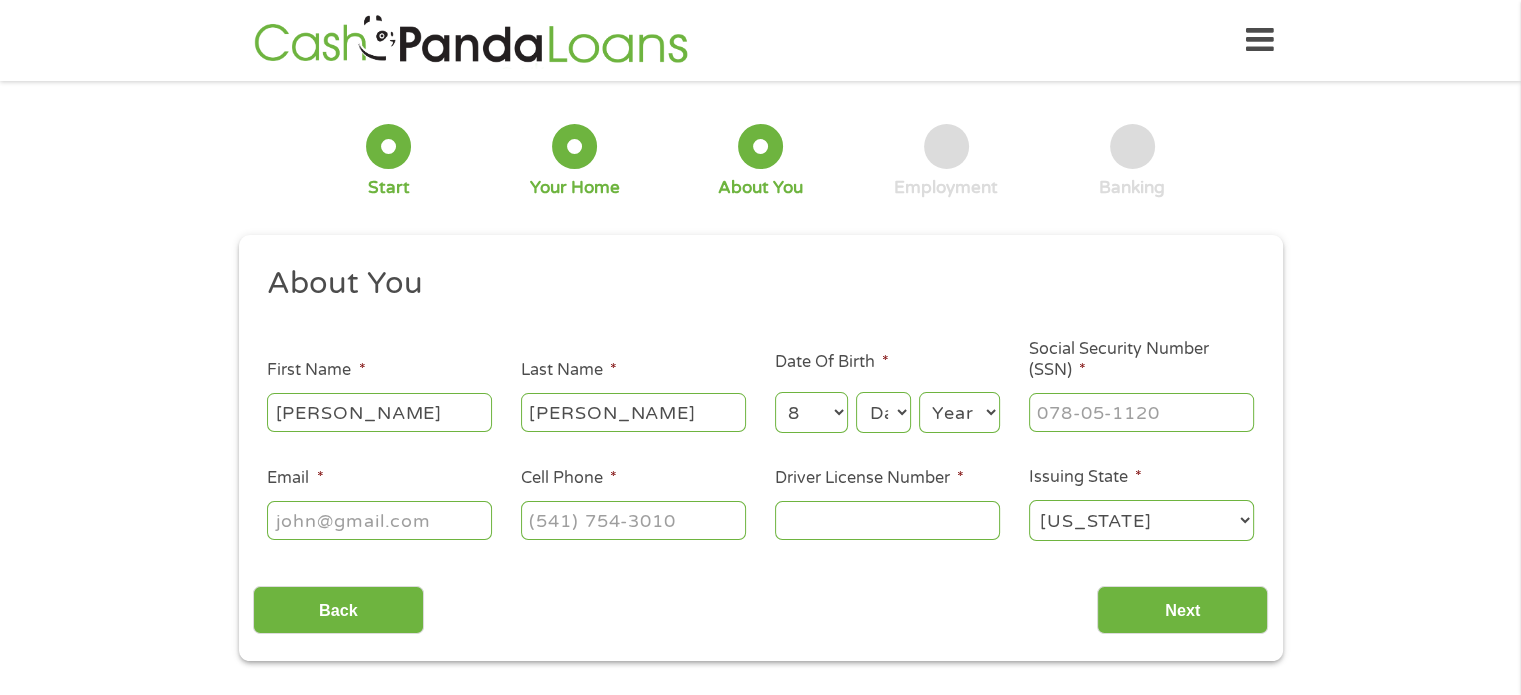select on "5" 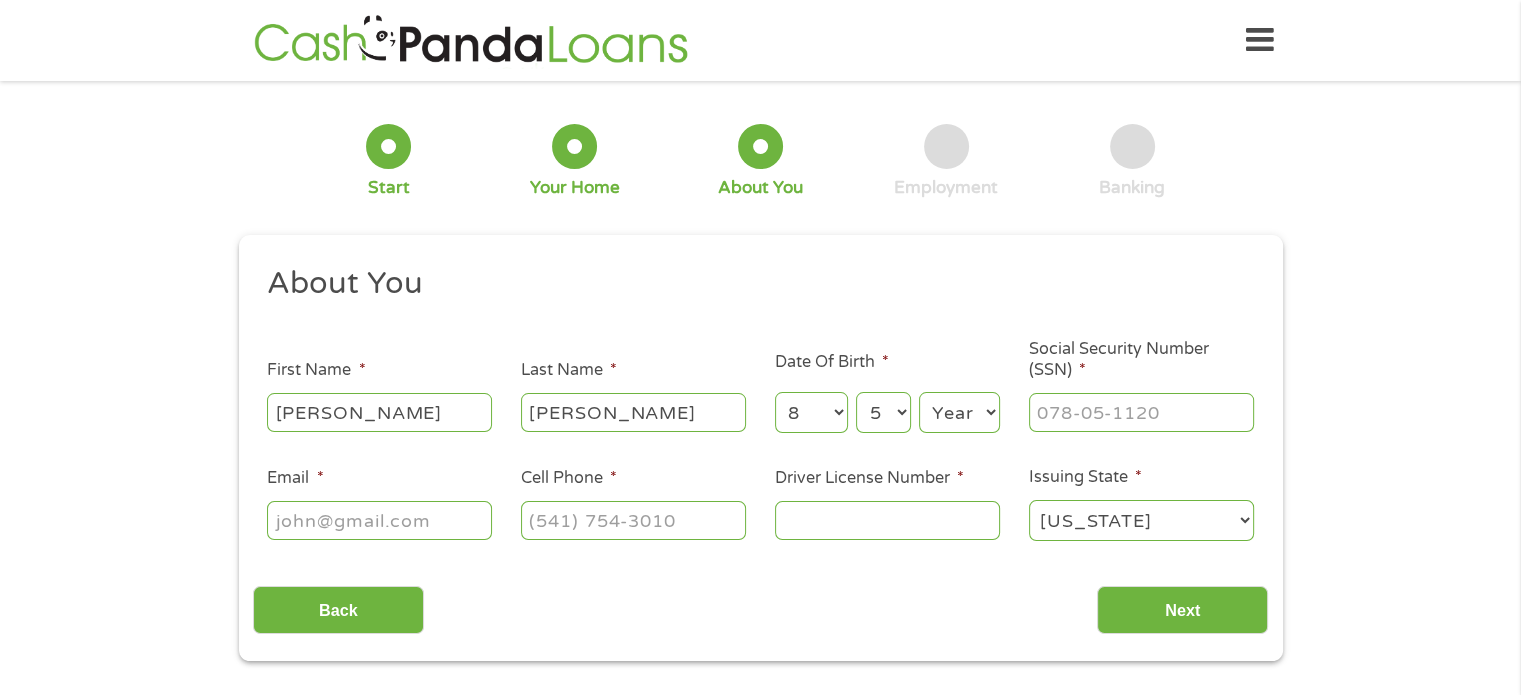 click on "Day 1 2 3 4 5 6 7 8 9 10 11 12 13 14 15 16 17 18 19 20 21 22 23 24 25 26 27 28 29 30 31" at bounding box center (883, 412) 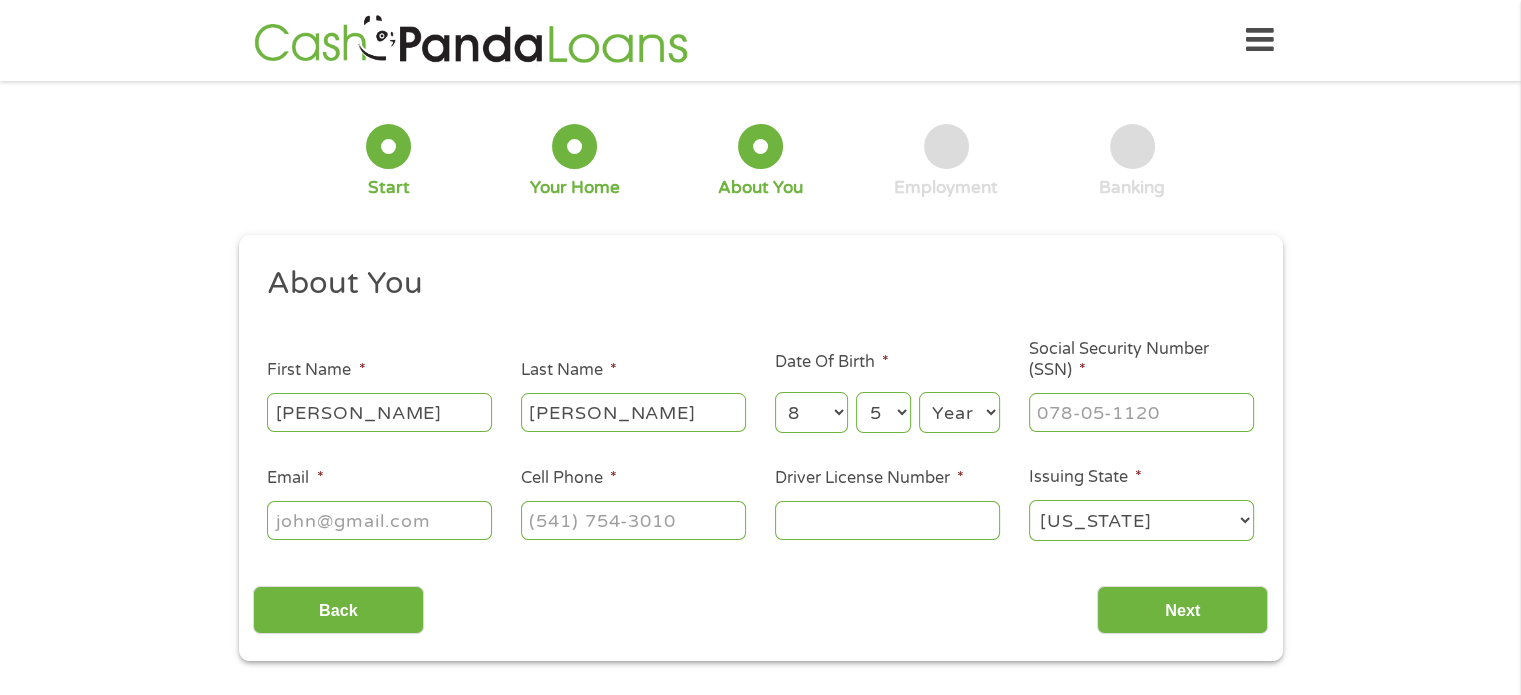 select on "1993" 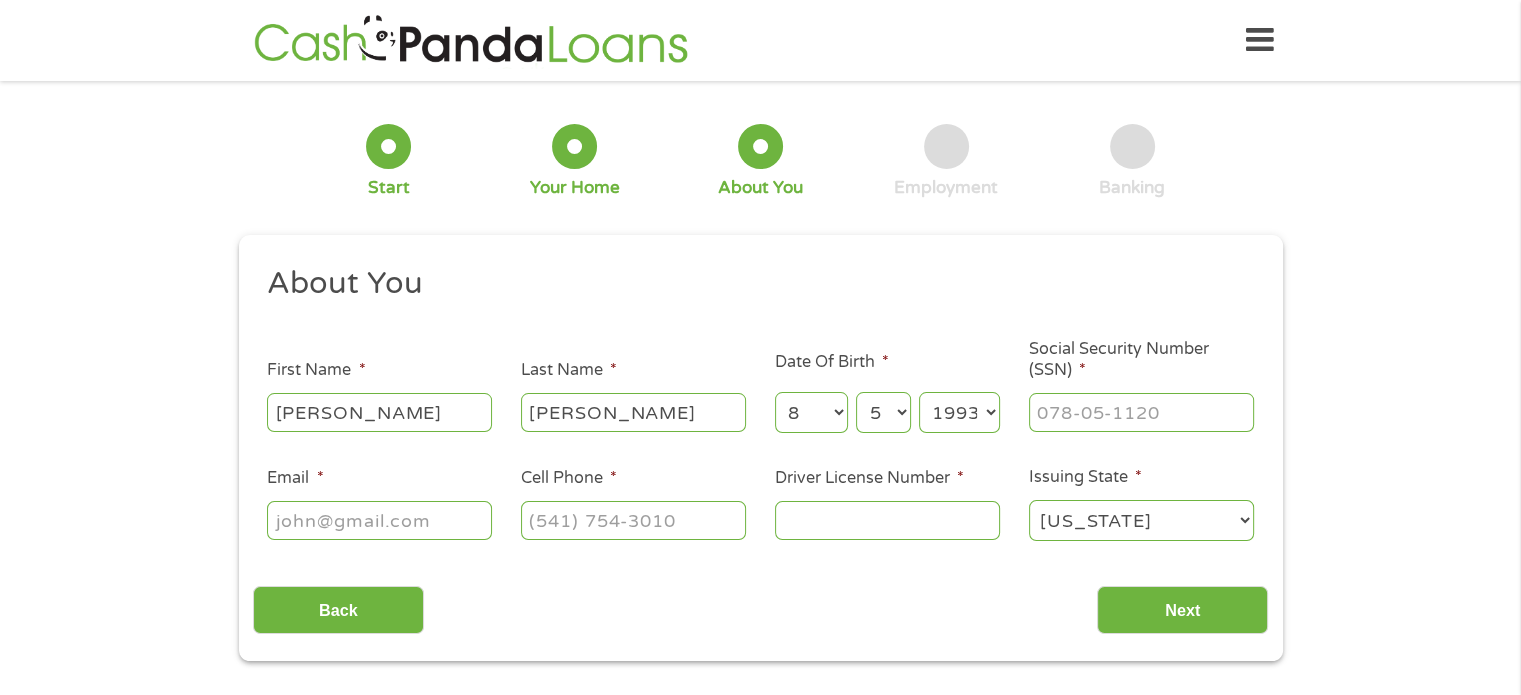 click on "Year 2007 2006 2005 2004 2003 2002 2001 2000 1999 1998 1997 1996 1995 1994 1993 1992 1991 1990 1989 1988 1987 1986 1985 1984 1983 1982 1981 1980 1979 1978 1977 1976 1975 1974 1973 1972 1971 1970 1969 1968 1967 1966 1965 1964 1963 1962 1961 1960 1959 1958 1957 1956 1955 1954 1953 1952 1951 1950 1949 1948 1947 1946 1945 1944 1943 1942 1941 1940 1939 1938 1937 1936 1935 1934 1933 1932 1931 1930 1929 1928 1927 1926 1925 1924 1923 1922 1921 1920" at bounding box center (959, 412) 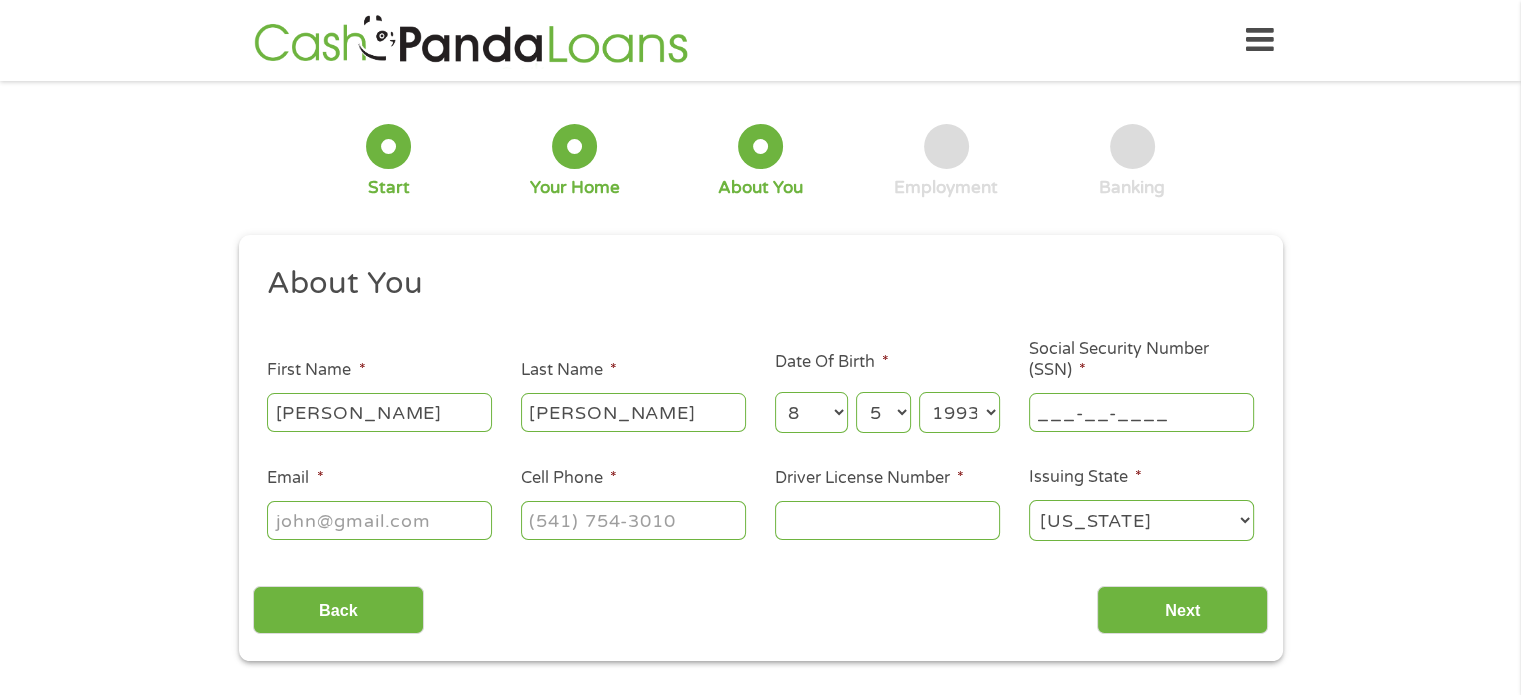 click on "___-__-____" at bounding box center (1141, 412) 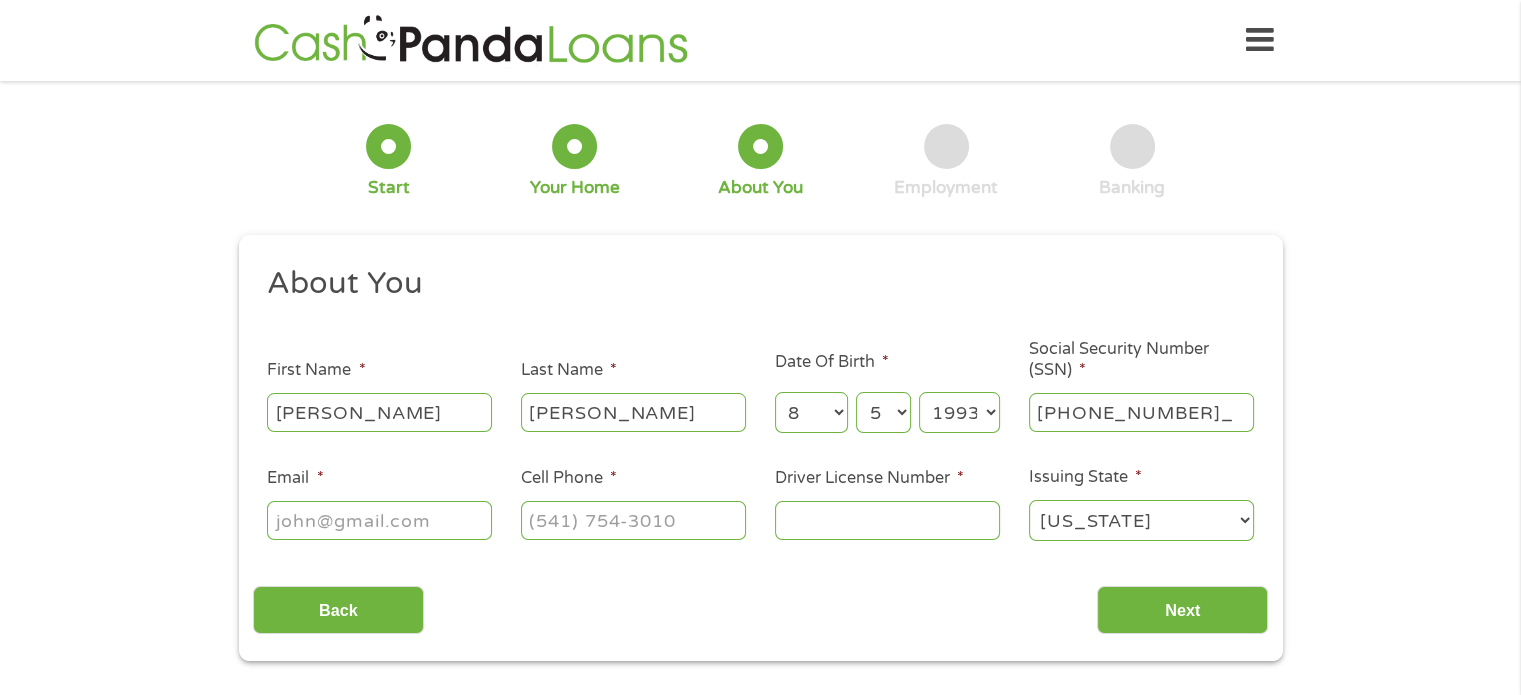 type on "428-75-7548" 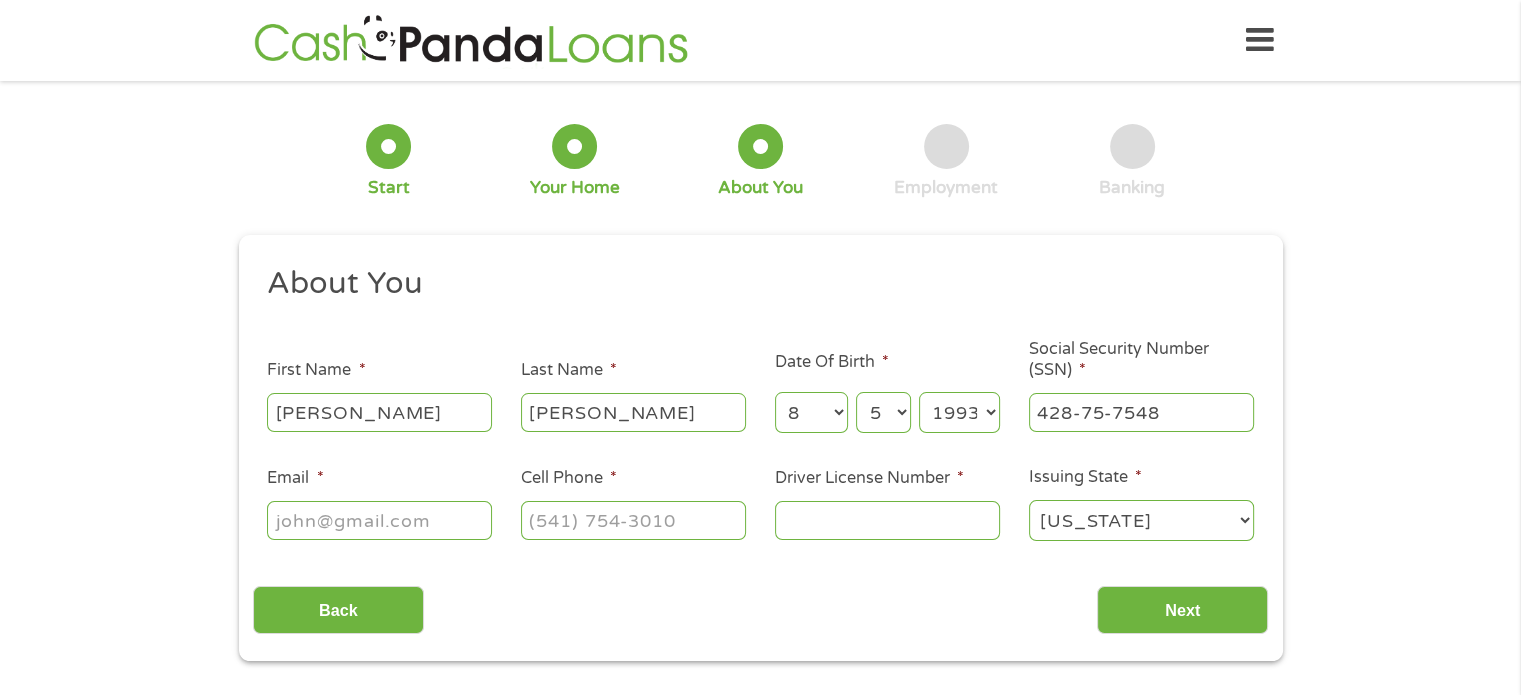 click on "Email *" at bounding box center [379, 520] 